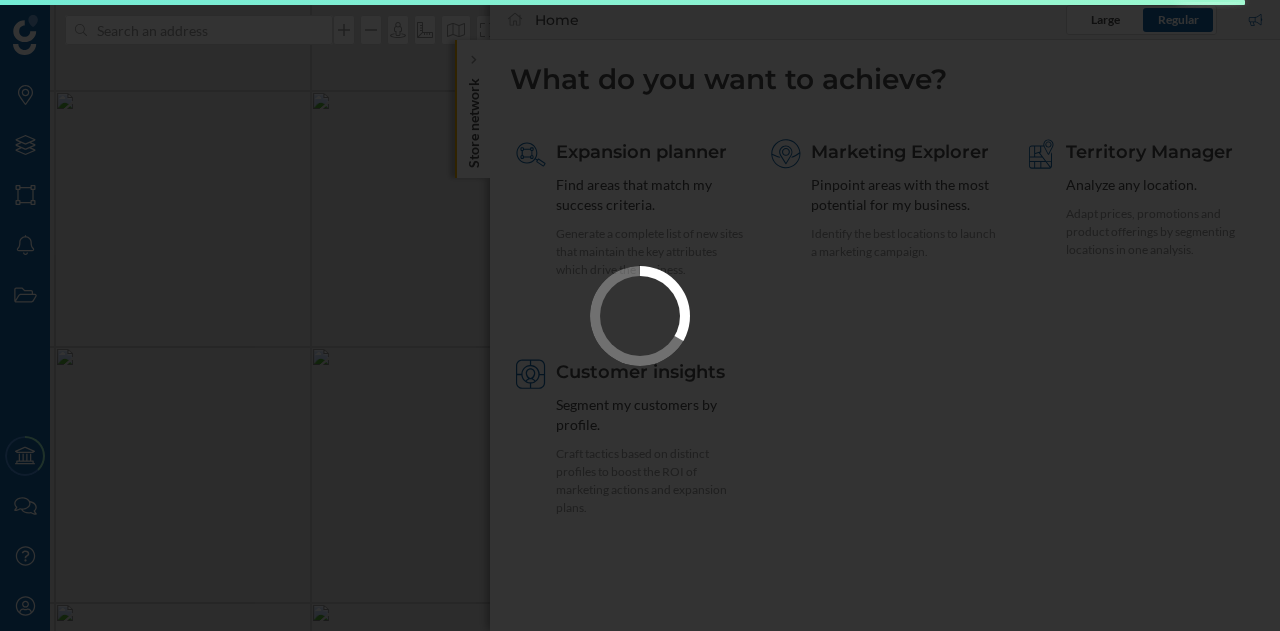 scroll, scrollTop: 0, scrollLeft: 0, axis: both 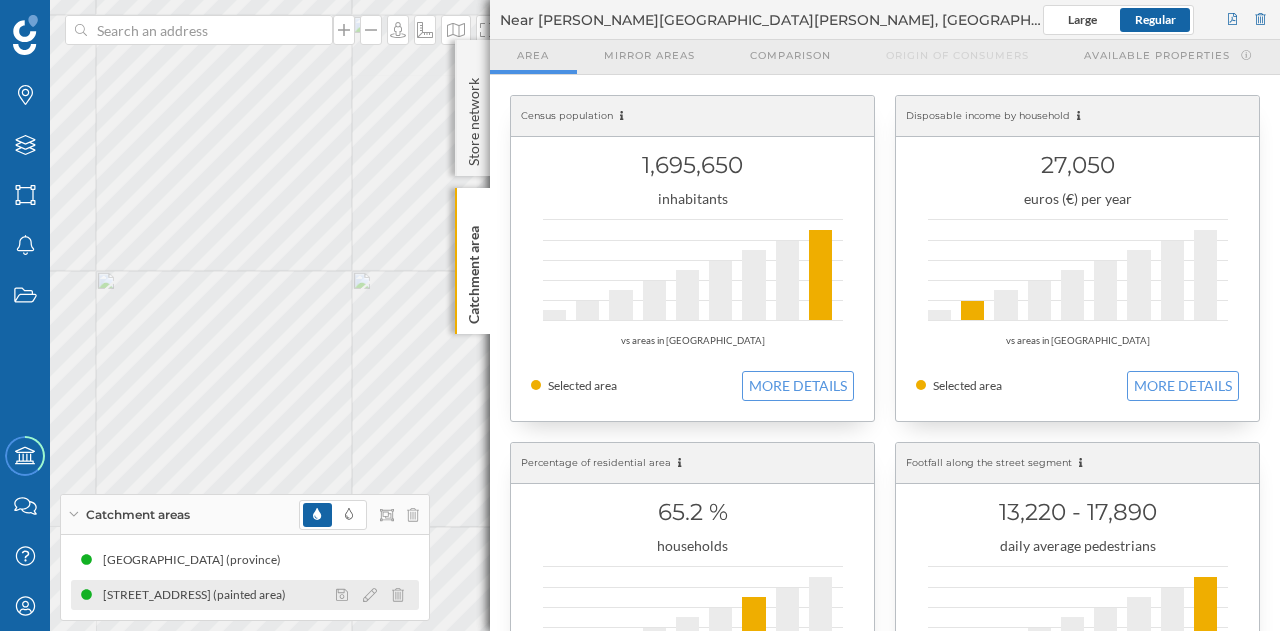 click on "Brands         Layers         Areas         Notifications         States                     Academy       Contact us       Help Center       My Profile
Catchment areas
[STREET_ADDRESS] (painted area)
Store network
Territory Manager
Large   Regular
Brand:
Alternative
Geographic filter:   Off
Add filters
Add variable
Compare location
Manage columns
Chart view       Table view
Combined population
3 min on foot
200 400" at bounding box center [640, 315] 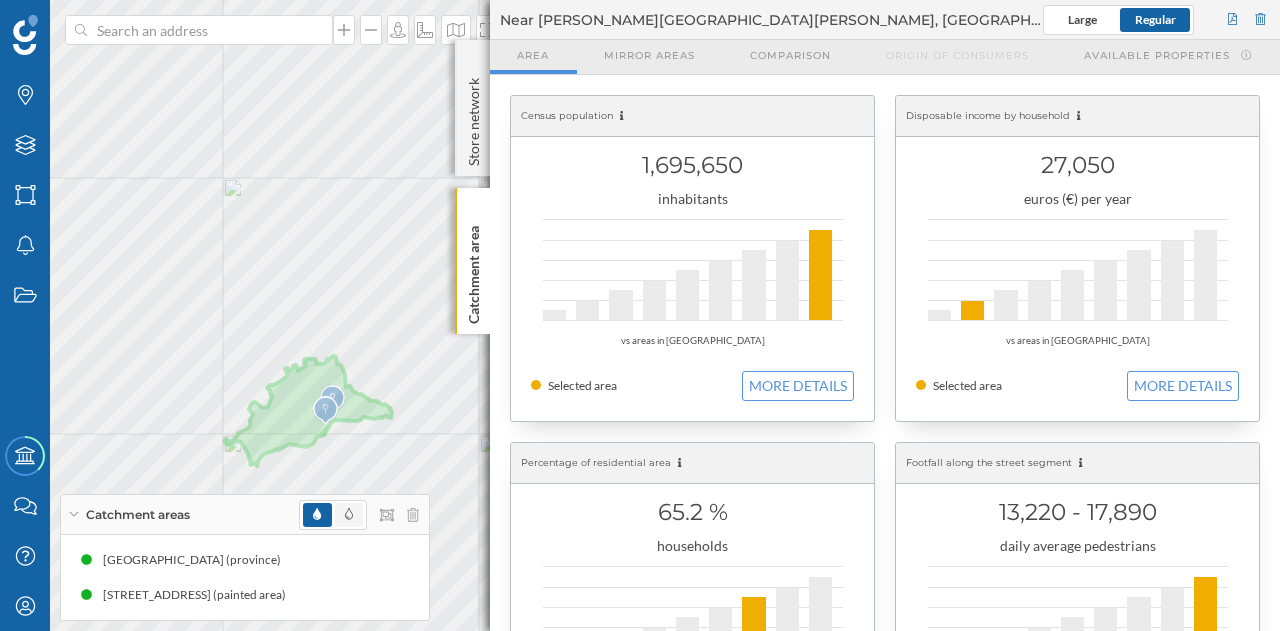 click on "Brands         Layers         Areas         Notifications         States                     Academy       Contact us       Help Center       My Profile
Catchment areas
[STREET_ADDRESS] (painted area)
Store network
Territory Manager
Large   Regular
Brand:
Alternative
Geographic filter:   Off
Add filters
Add variable
Compare location
Manage columns
Chart view       Table view
Combined population
3 min on foot
200 400 600" at bounding box center [640, 315] 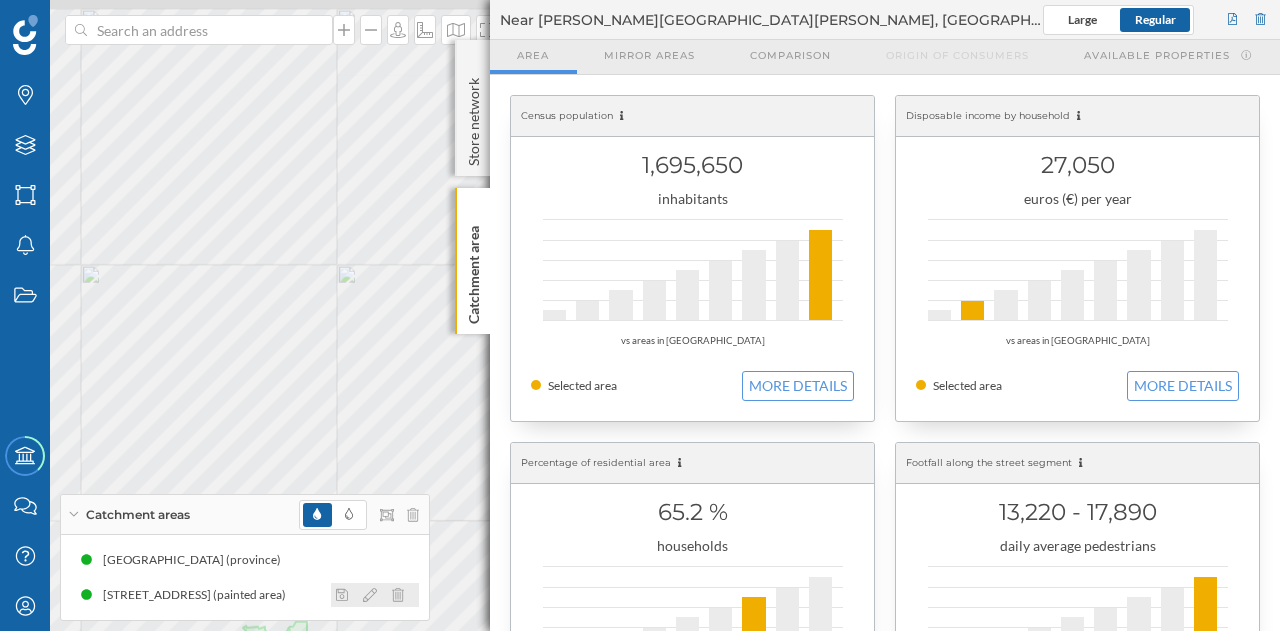 click on "Brands         Layers         Areas         Notifications         States                     Academy       Contact us       Help Center       My Profile
Catchment areas
[STREET_ADDRESS] (painted area)
Store network
Territory Manager
Large   Regular
Brand:
Alternative
Geographic filter:   Off
Add filters
Add variable
Compare location
Manage columns
Chart view       Table view
Combined population
3 min on foot" at bounding box center [640, 315] 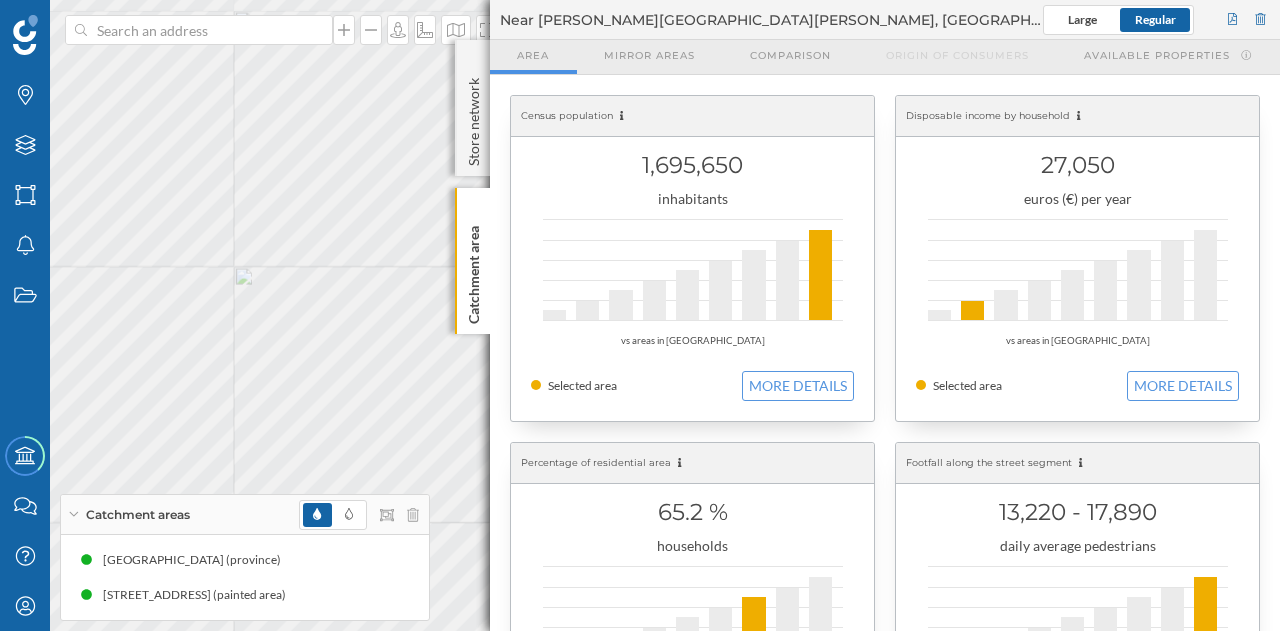 click on "Brands         Layers         Areas         Notifications         States                     Academy       Contact us       Help Center       My Profile
Catchment areas
[STREET_ADDRESS] (painted area)
Store network
Territory Manager
Large   Regular
Brand:
Alternative
Geographic filter:   Off
Add filters
Add variable
Compare location
Manage columns
Chart view       Table view
Combined population
3 min on foot
200 400 600" at bounding box center [640, 315] 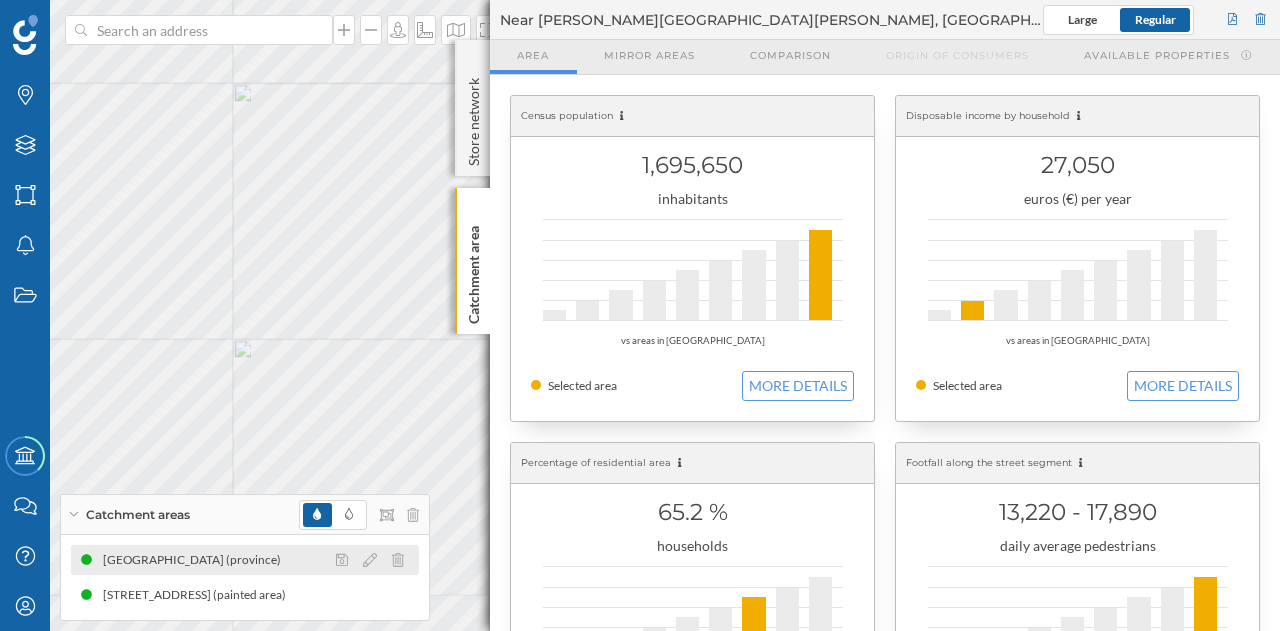 click 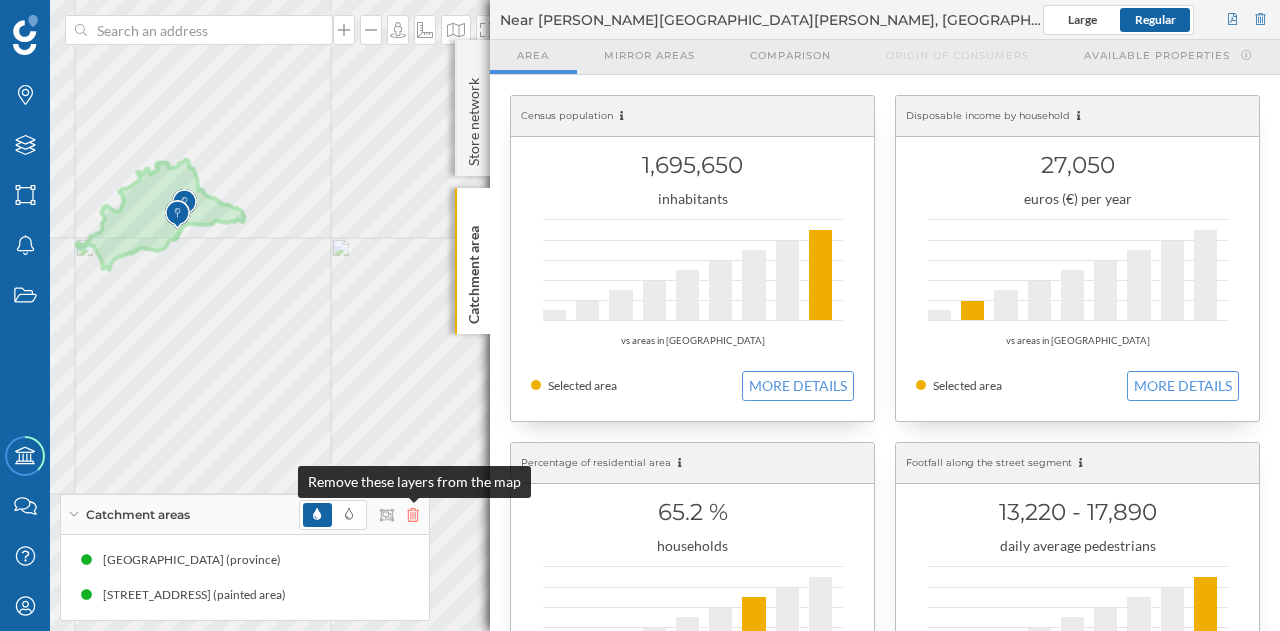 click 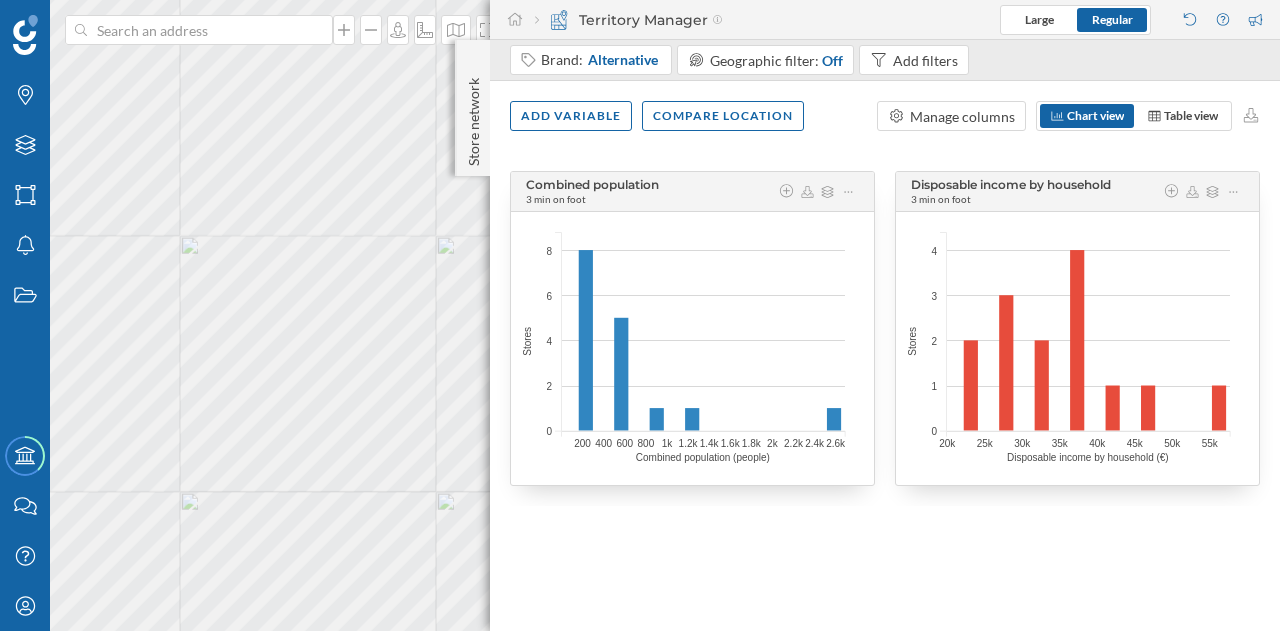 click on "Brands         Layers         Areas         Notifications         States                     Academy       Contact us       Help Center       My Profile
Store network
Territory Manager
Large   Regular
Brand:
Alternative
Geographic filter:   Off
Add filters
Add variable
Compare location
Manage columns
Chart view       Table view
Combined population
3 min on foot
Combined population (people) 200 400 600 800 1k 1.2k 1.4k 1.6k 1.8k 2k 2.2k 2.4k 2.6k Stores 8 8 6 6 4 4 2 2 0 0" at bounding box center (640, 315) 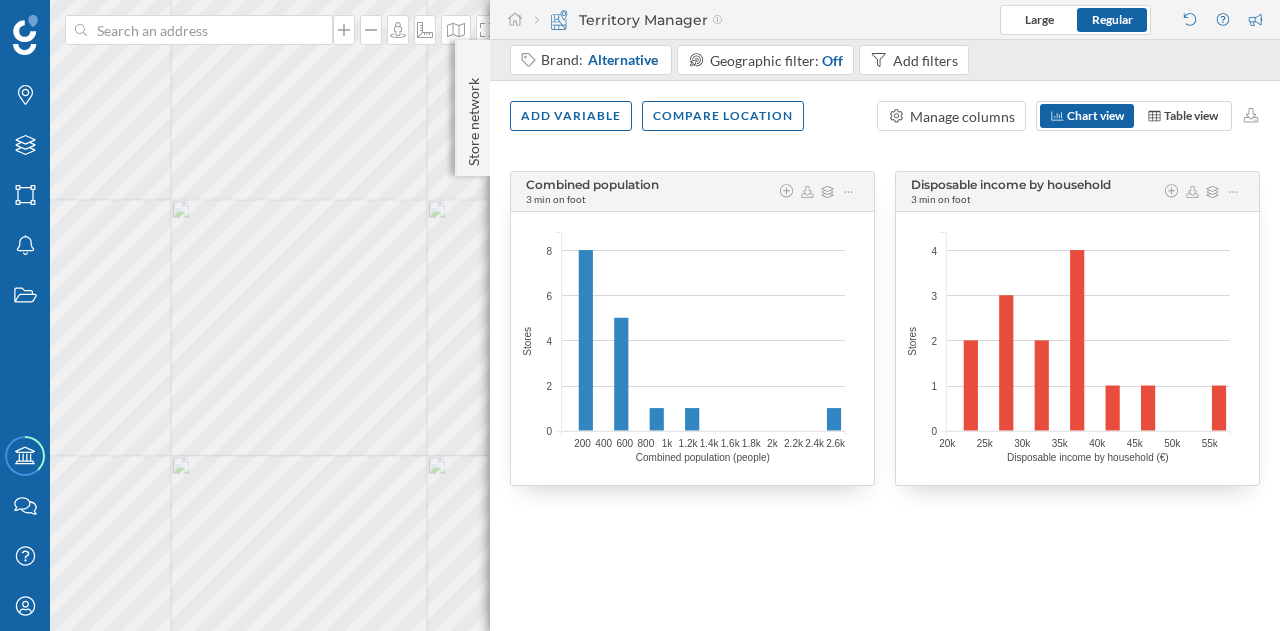 click 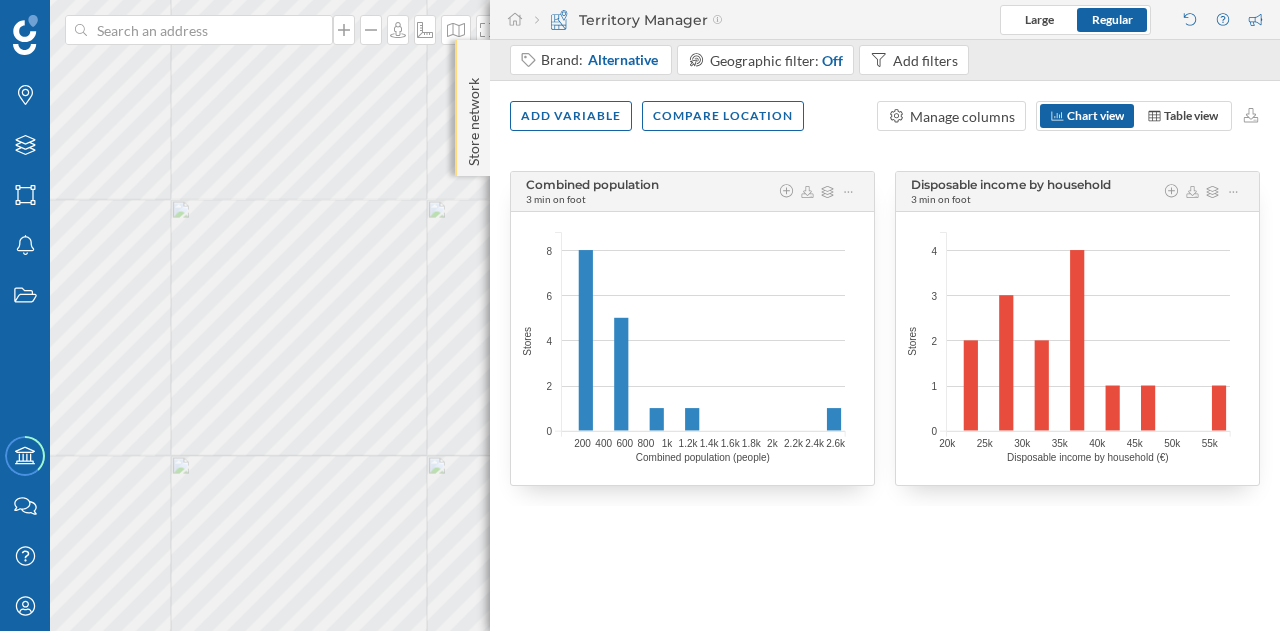 click on "Store network" 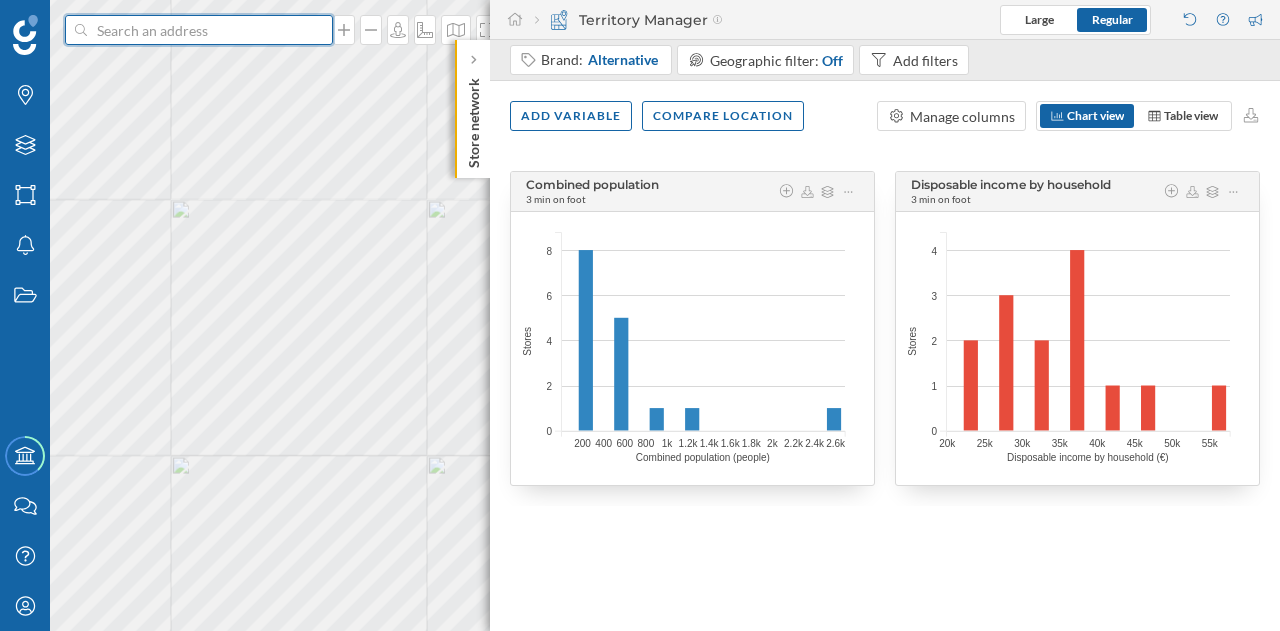 click at bounding box center [199, 30] 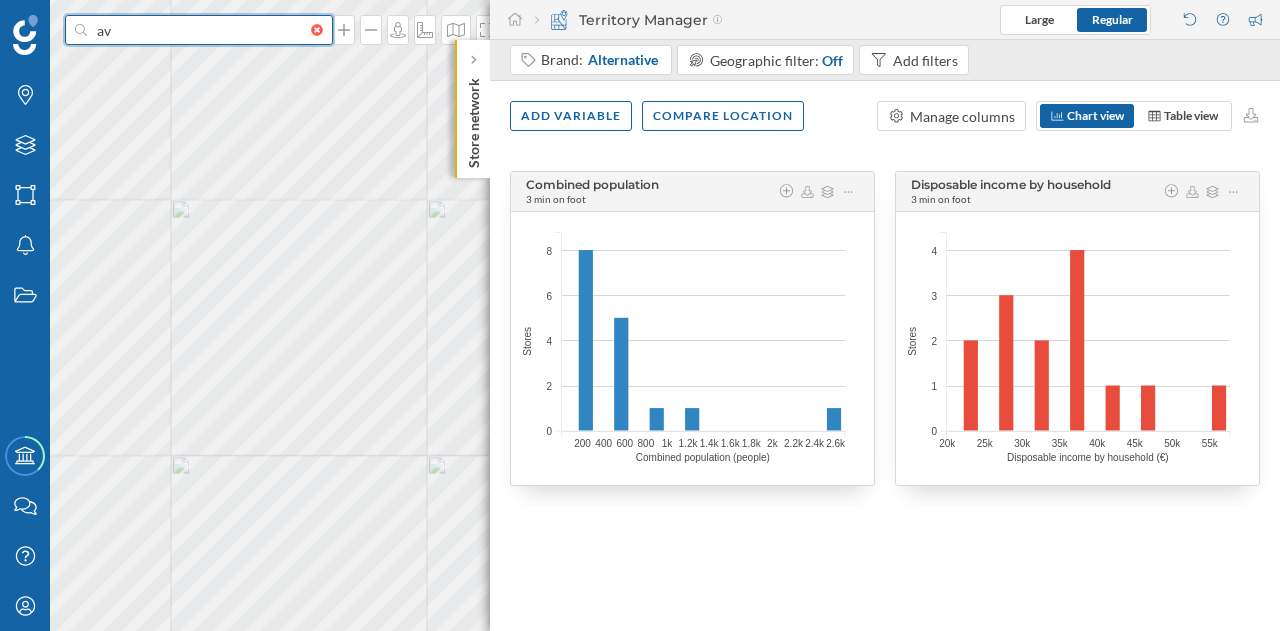 type on "a" 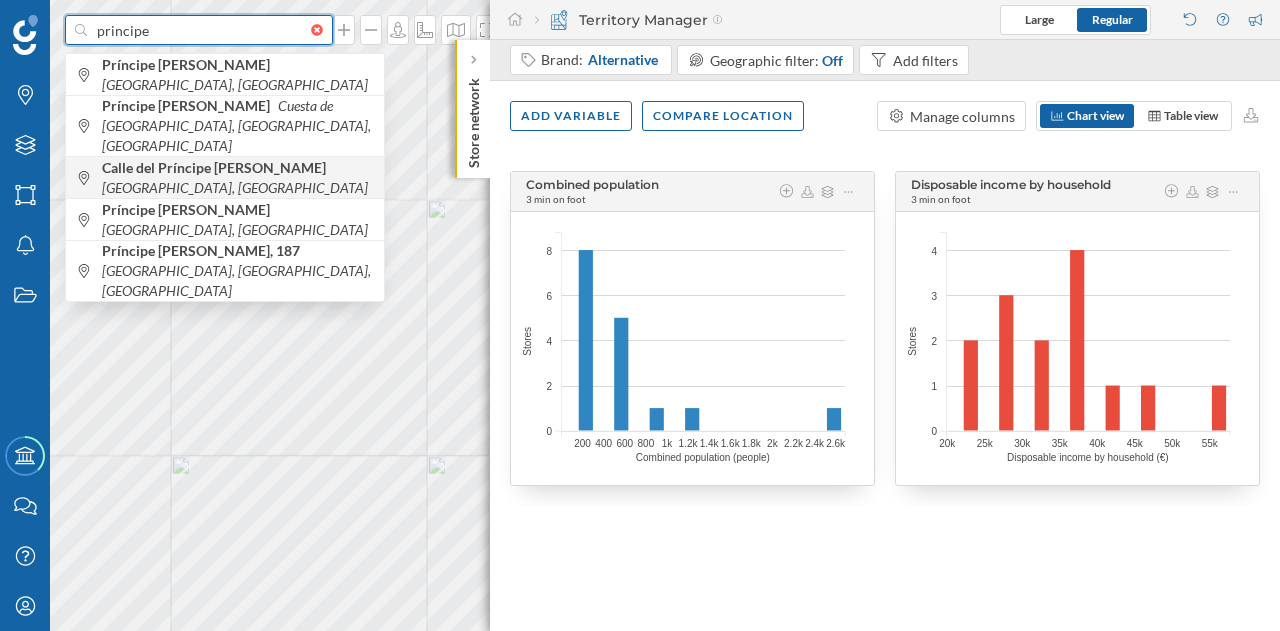 type on "principe" 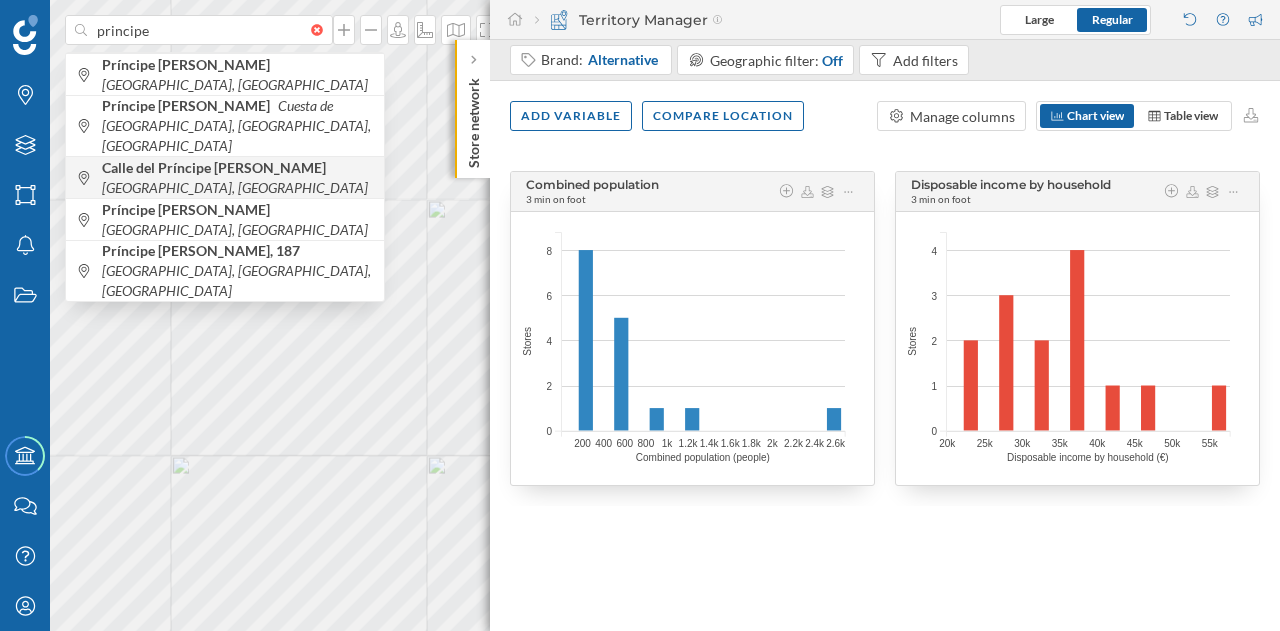 click on "Calle del Príncipe [PERSON_NAME]" at bounding box center [216, 167] 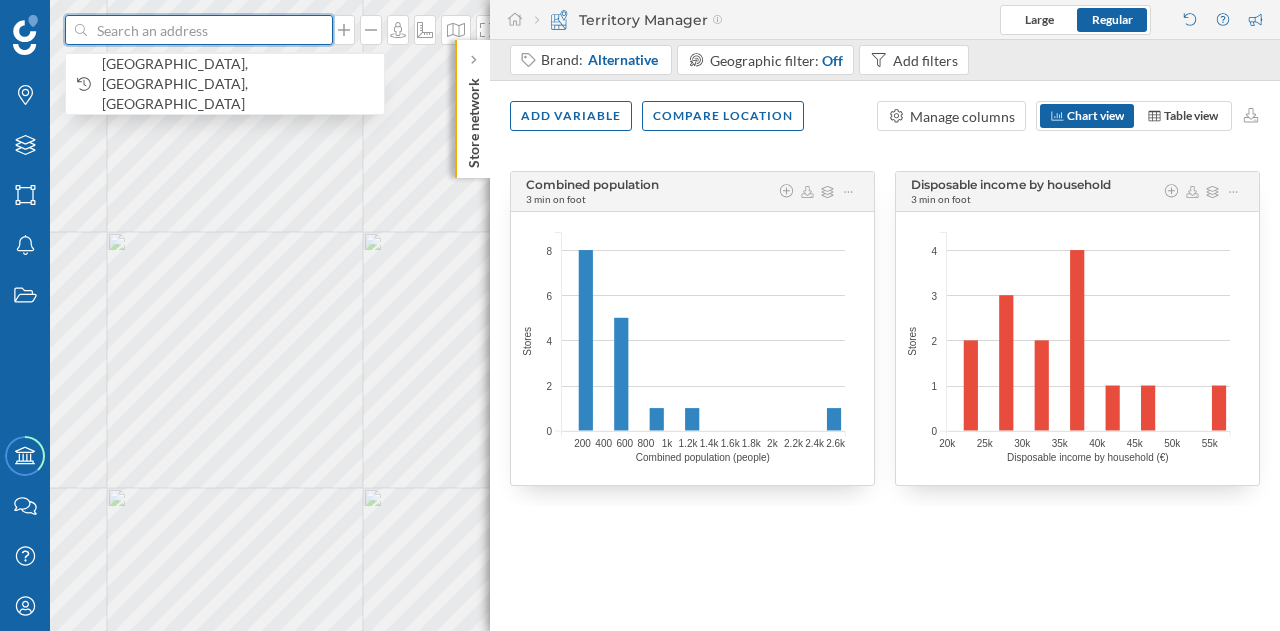click at bounding box center [199, 30] 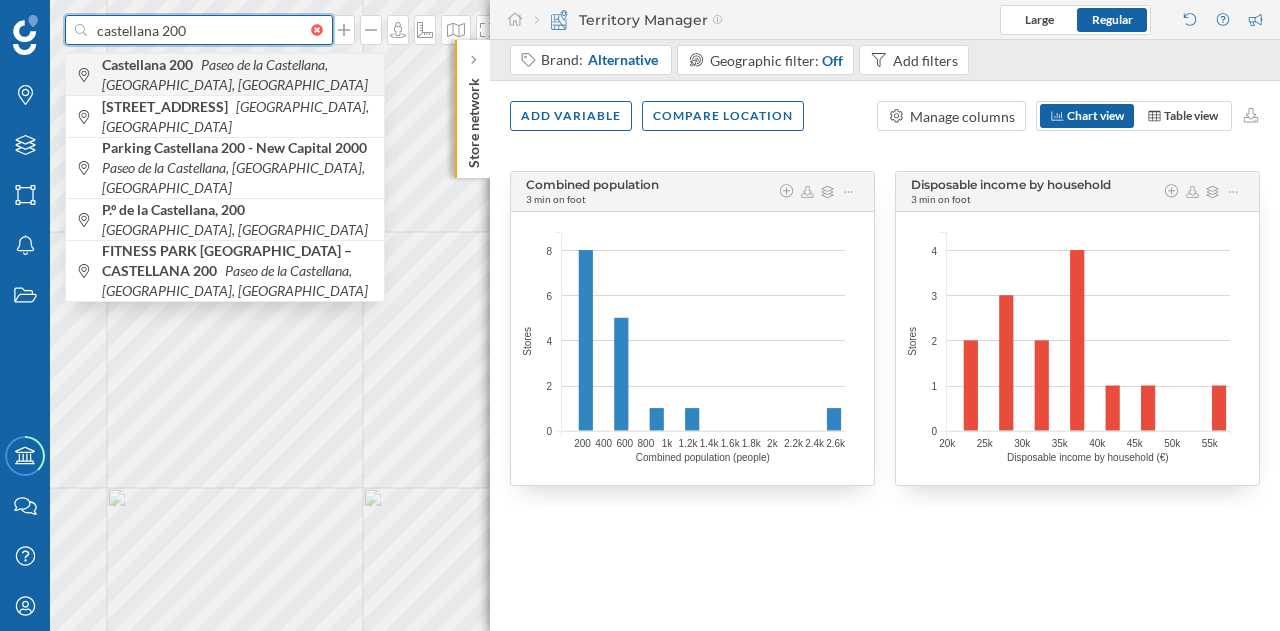 type on "castellana 200" 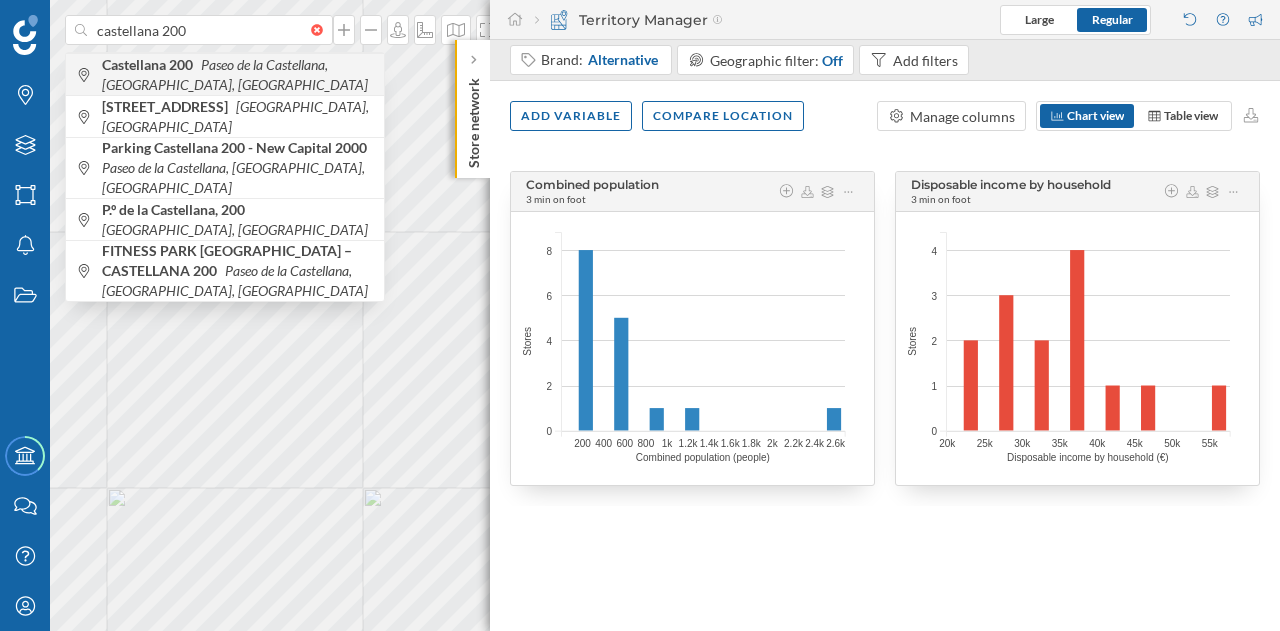 click on "Paseo de la Castellana, [GEOGRAPHIC_DATA], [GEOGRAPHIC_DATA]" at bounding box center [235, 74] 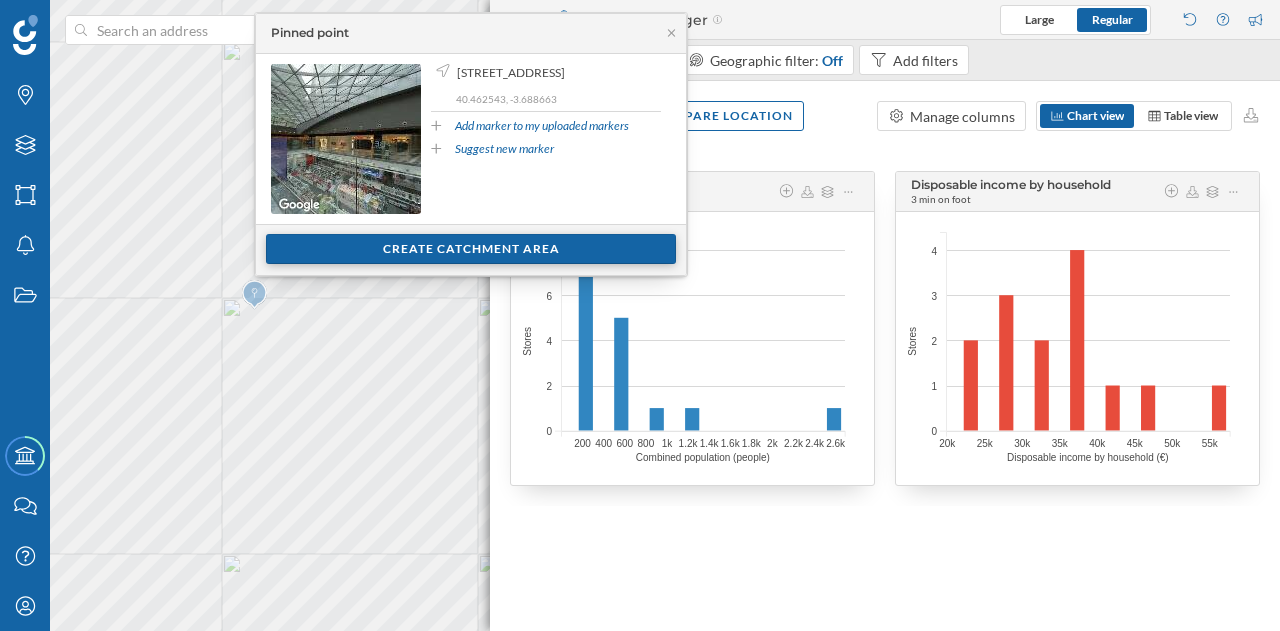 click on "Create catchment area" at bounding box center [471, 249] 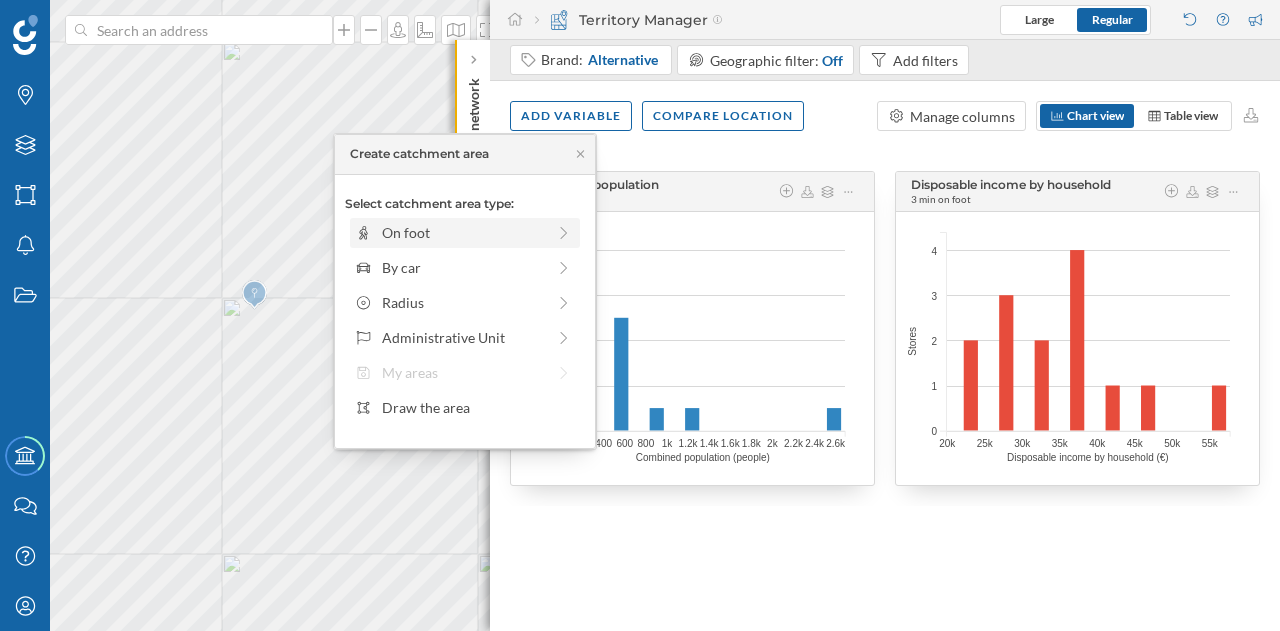 click on "On foot" at bounding box center [463, 232] 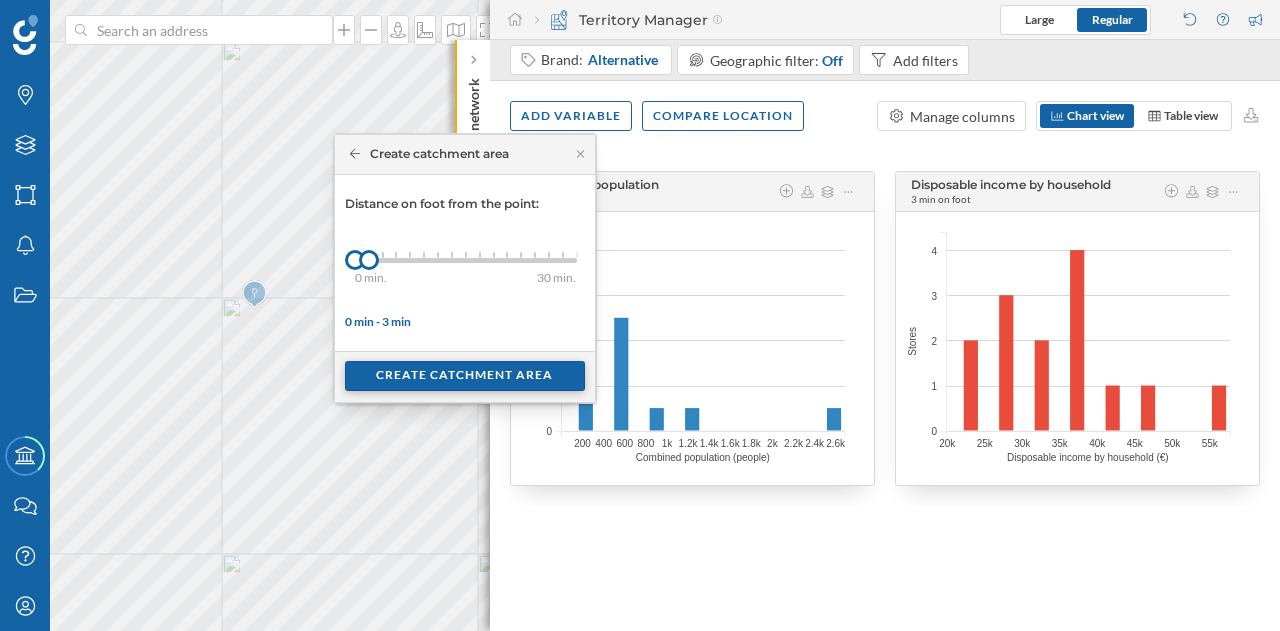 click on "Create catchment area" at bounding box center (465, 376) 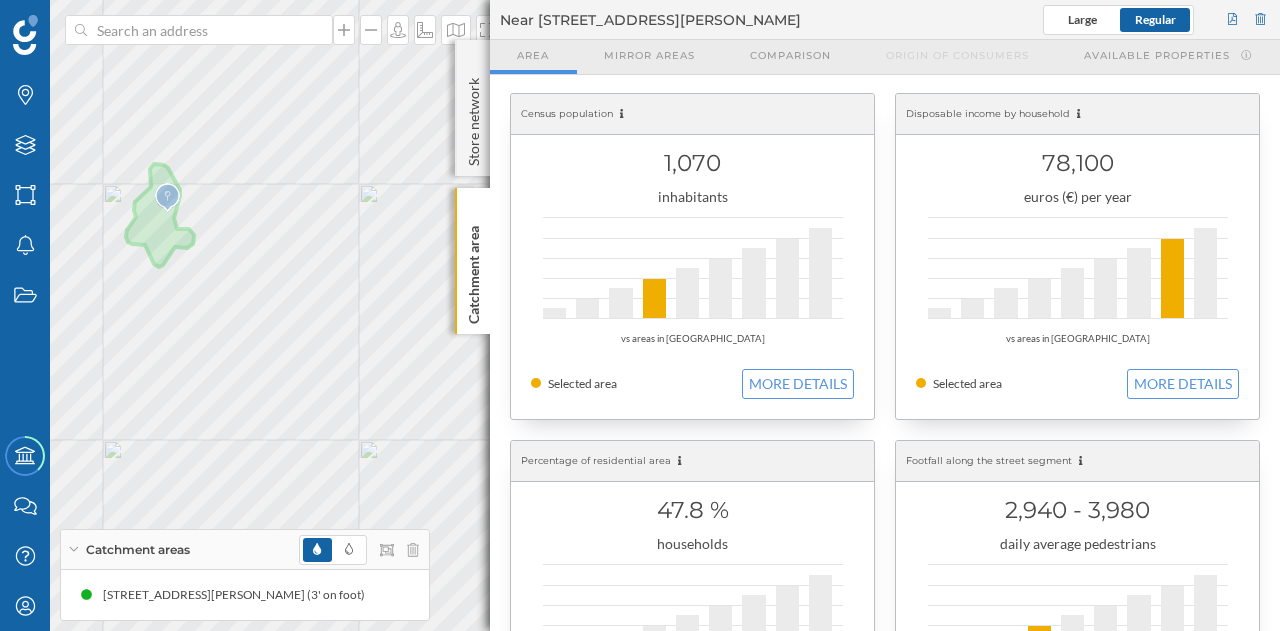 scroll, scrollTop: 0, scrollLeft: 0, axis: both 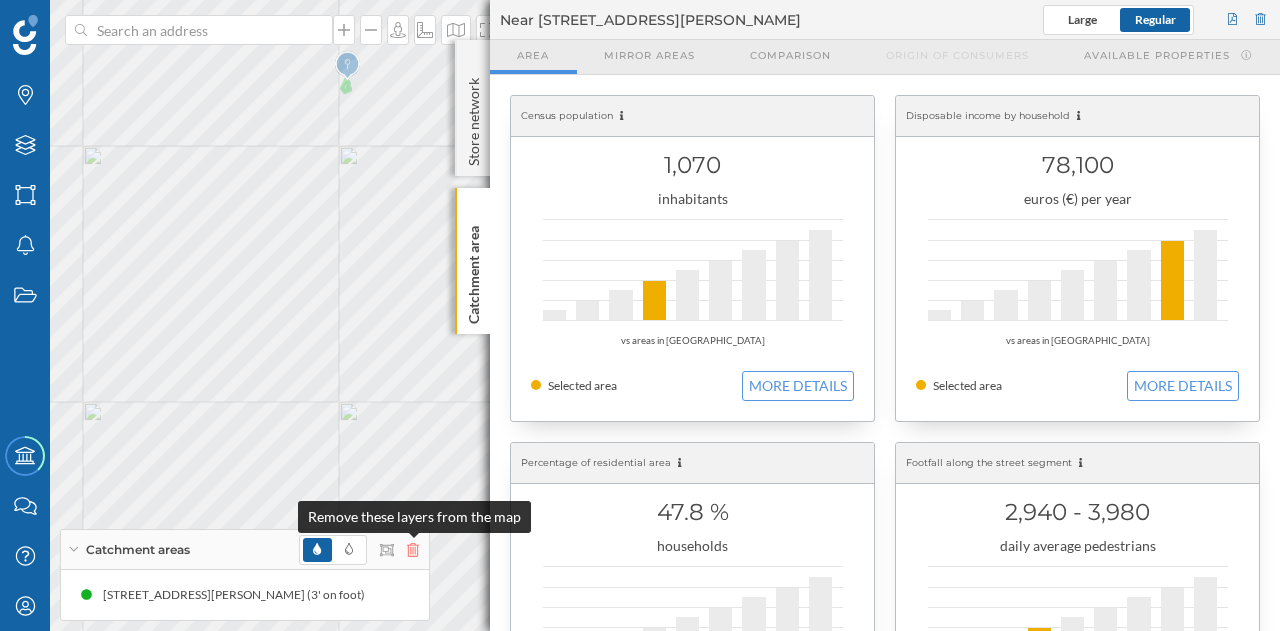 click 